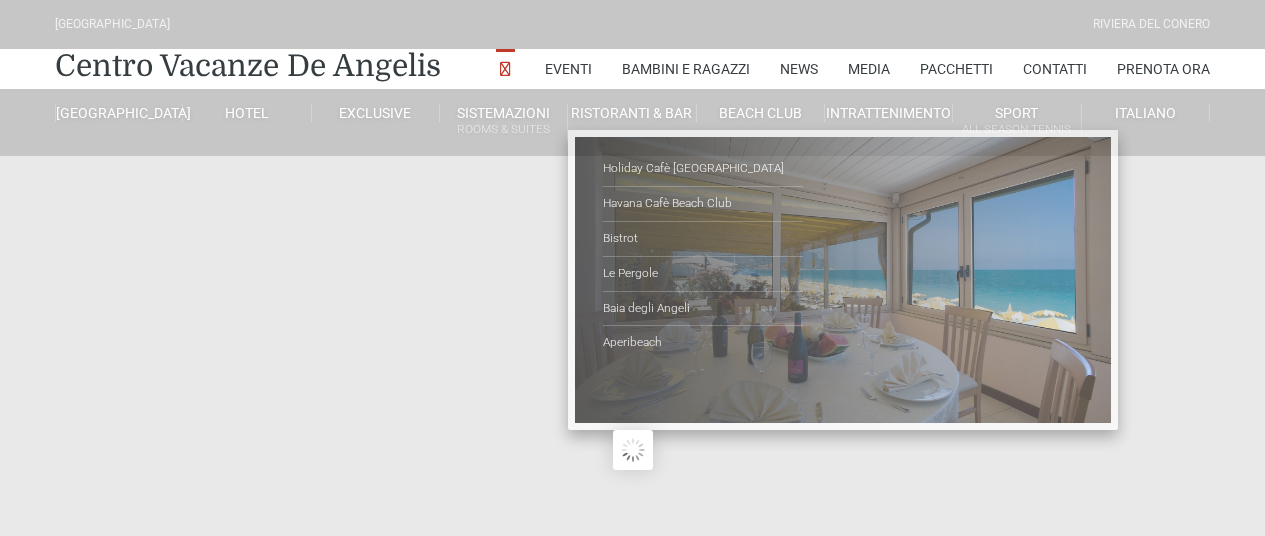 scroll, scrollTop: 0, scrollLeft: 0, axis: both 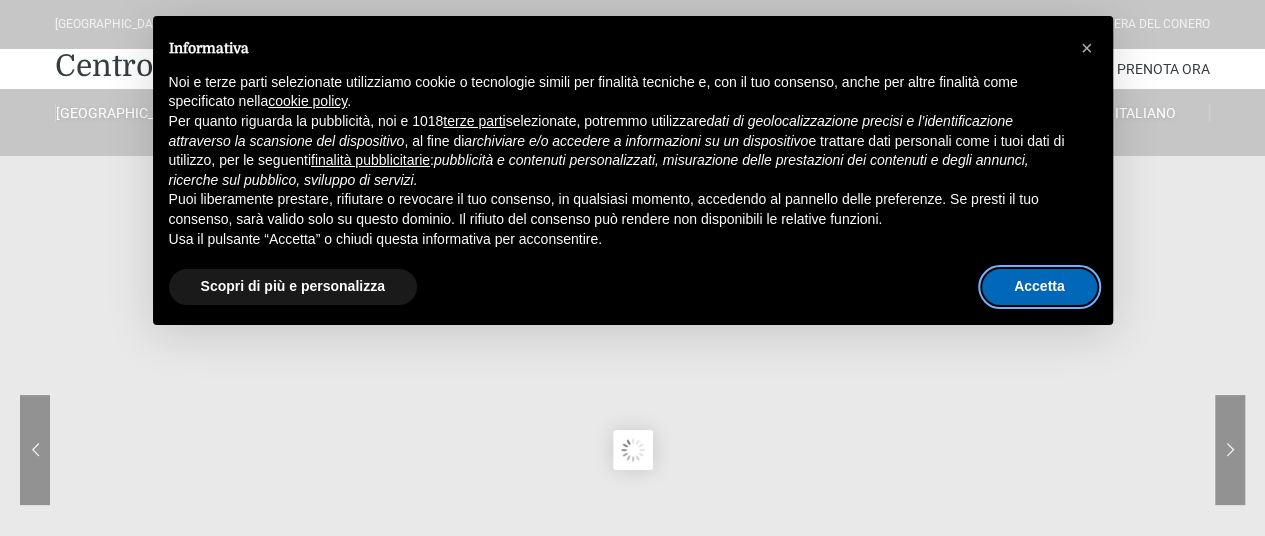 click on "Accetta" at bounding box center [1039, 287] 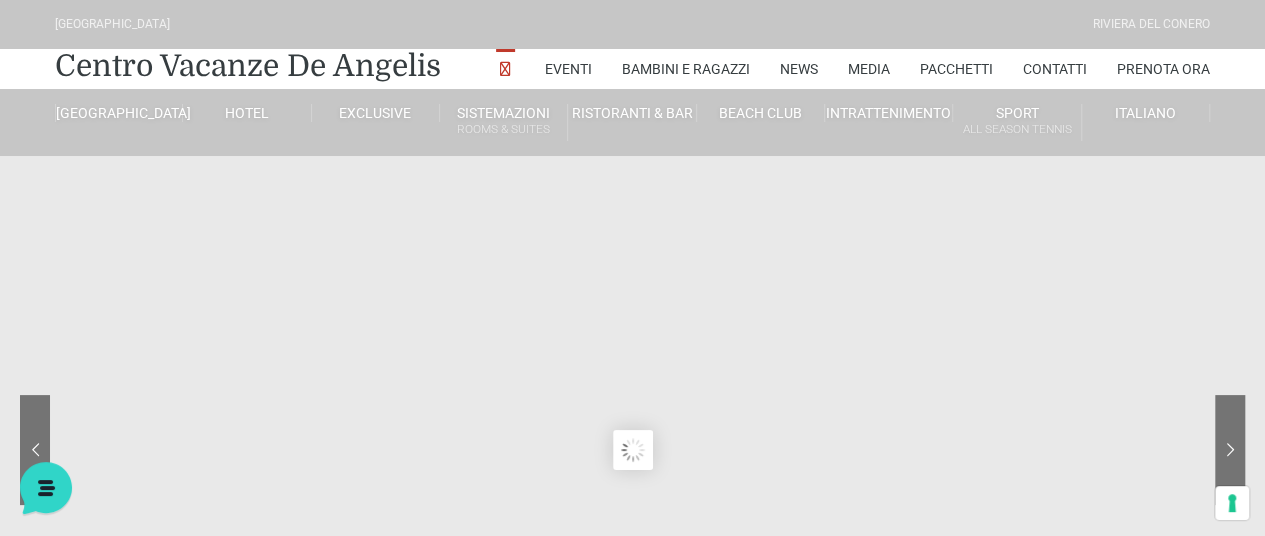 scroll, scrollTop: 0, scrollLeft: 0, axis: both 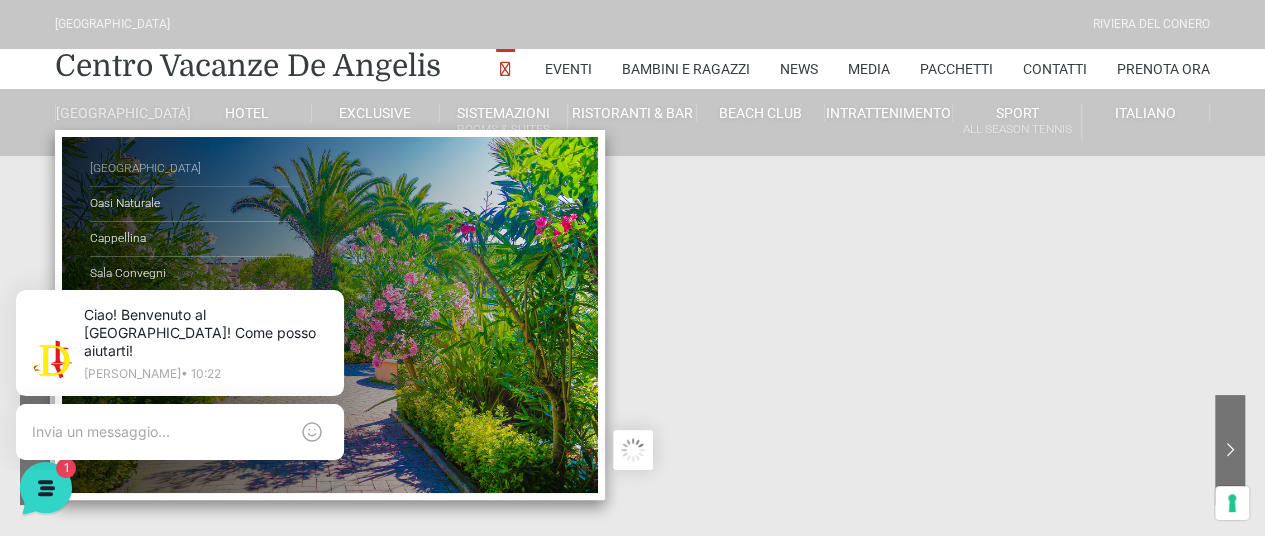 click on "[GEOGRAPHIC_DATA]" at bounding box center (190, 169) 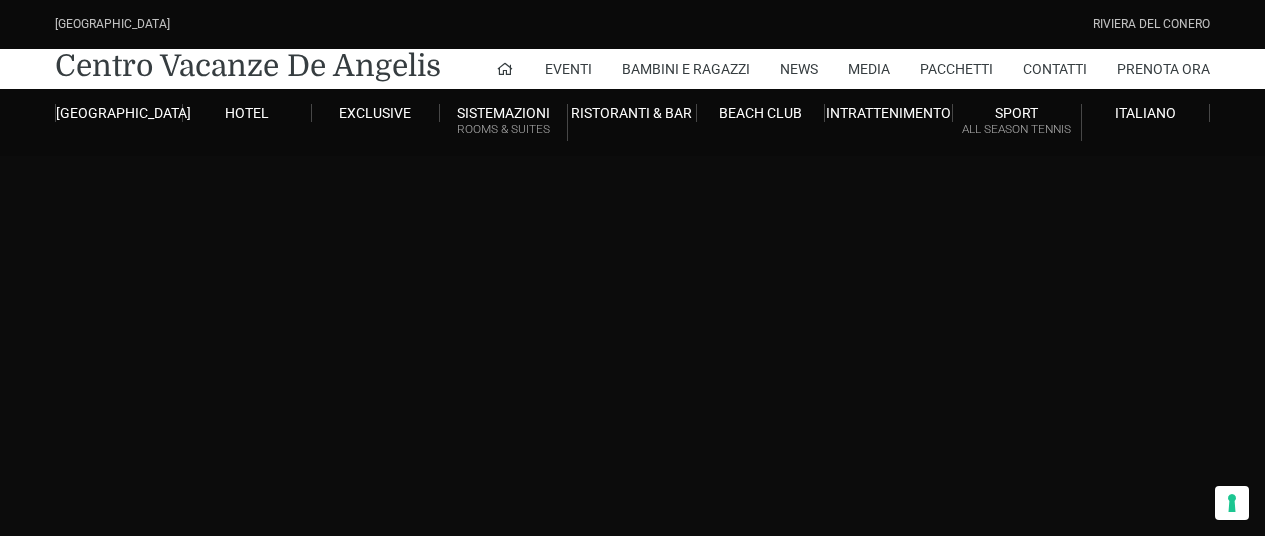 scroll, scrollTop: 0, scrollLeft: 0, axis: both 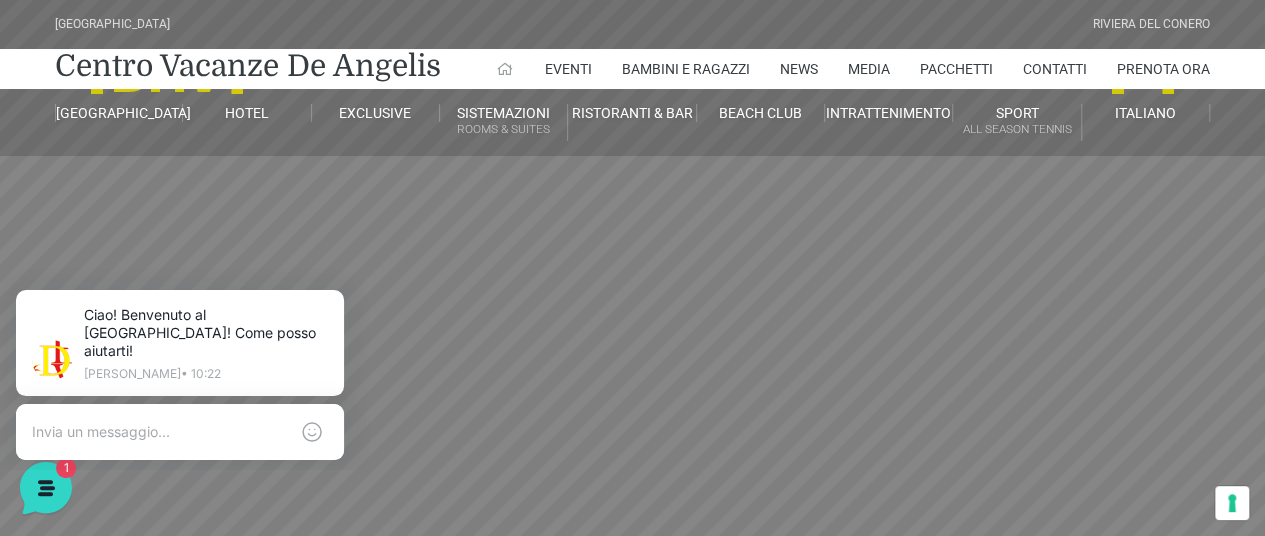 click at bounding box center [505, 69] 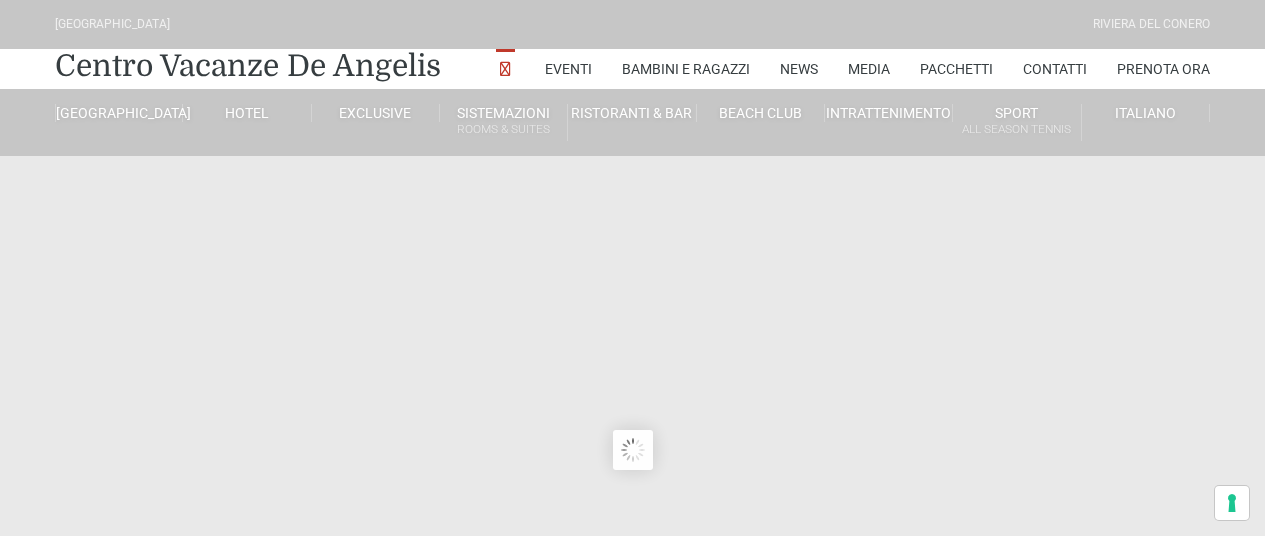 scroll, scrollTop: 0, scrollLeft: 0, axis: both 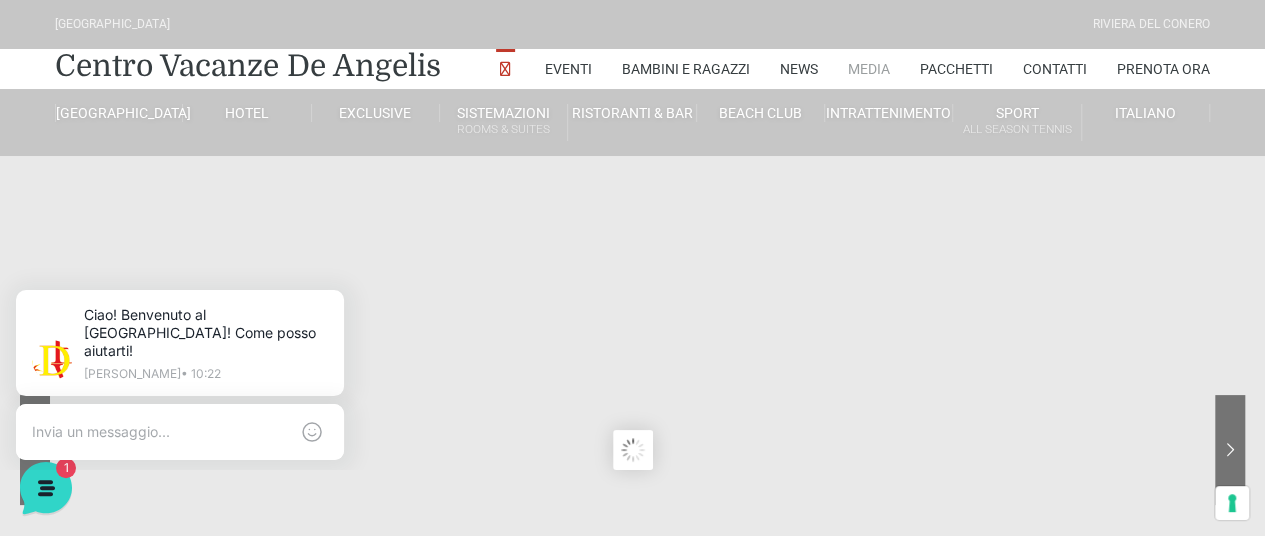 click on "Media" at bounding box center (869, 69) 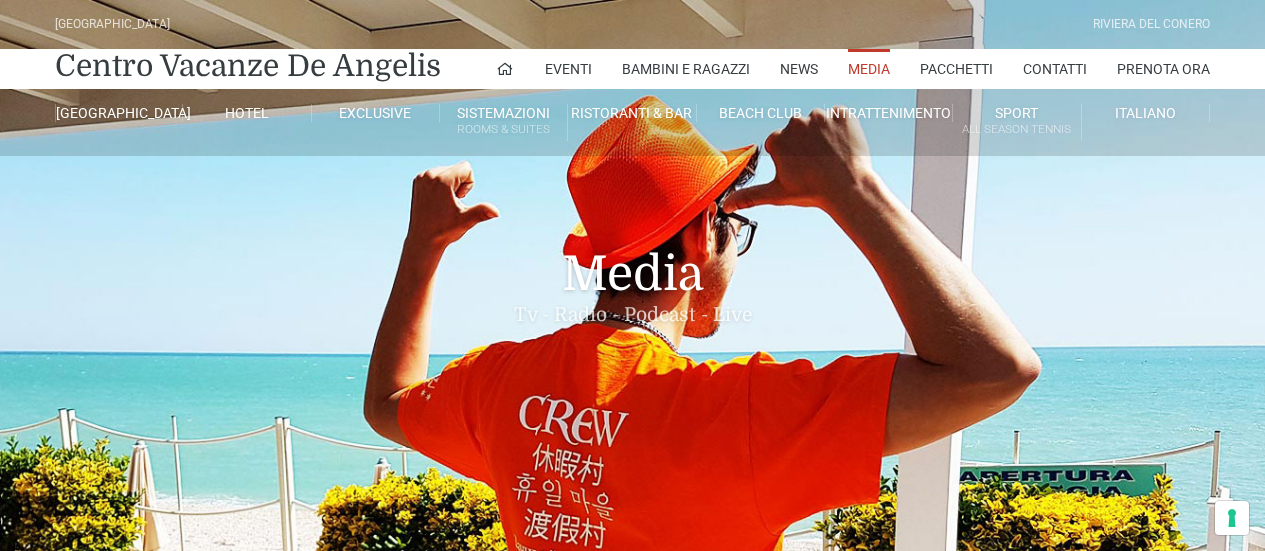 scroll, scrollTop: 0, scrollLeft: 0, axis: both 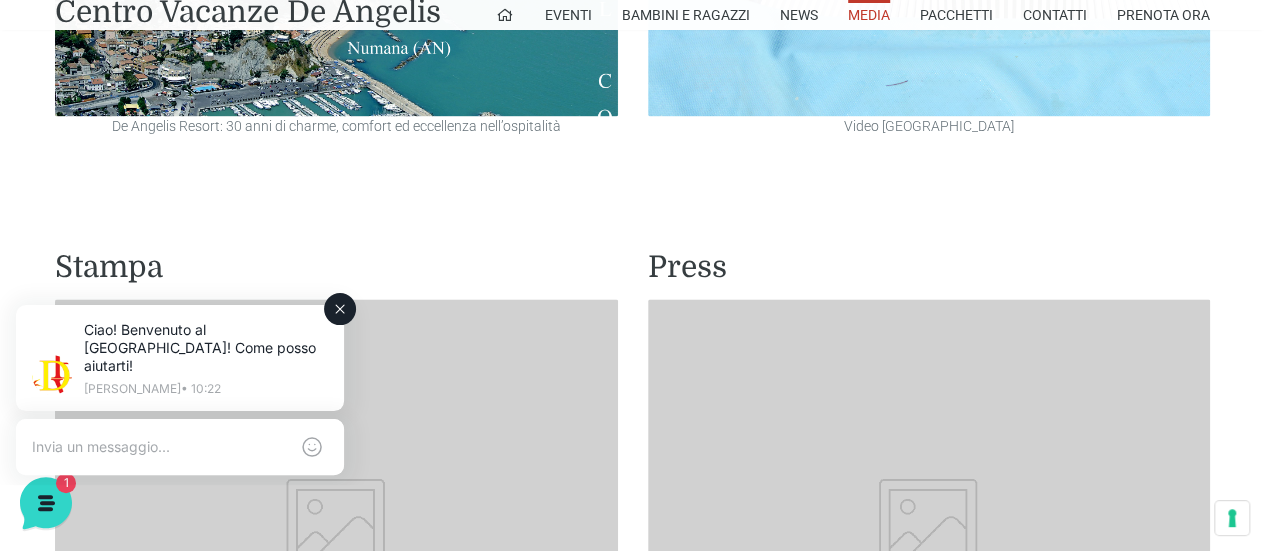 click 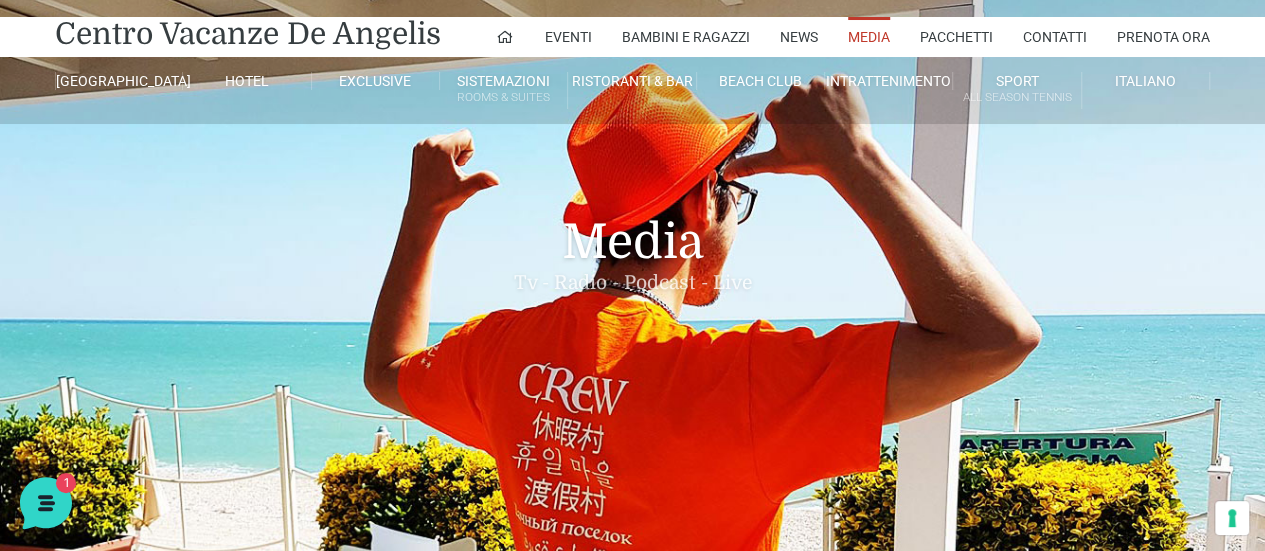 scroll, scrollTop: 0, scrollLeft: 0, axis: both 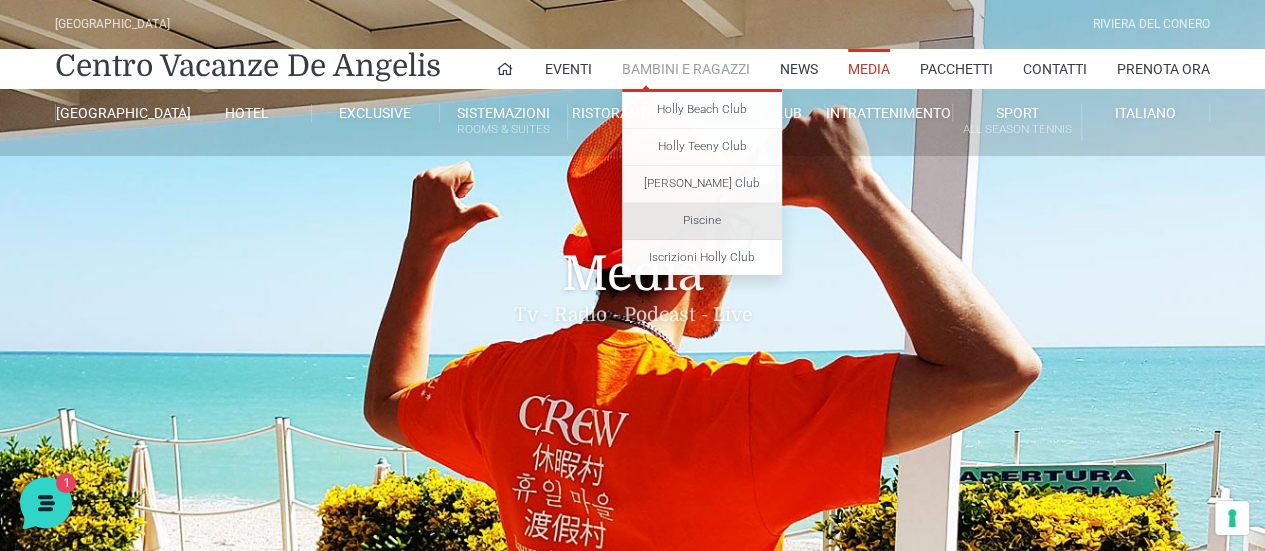 click on "Piscine" at bounding box center [702, 221] 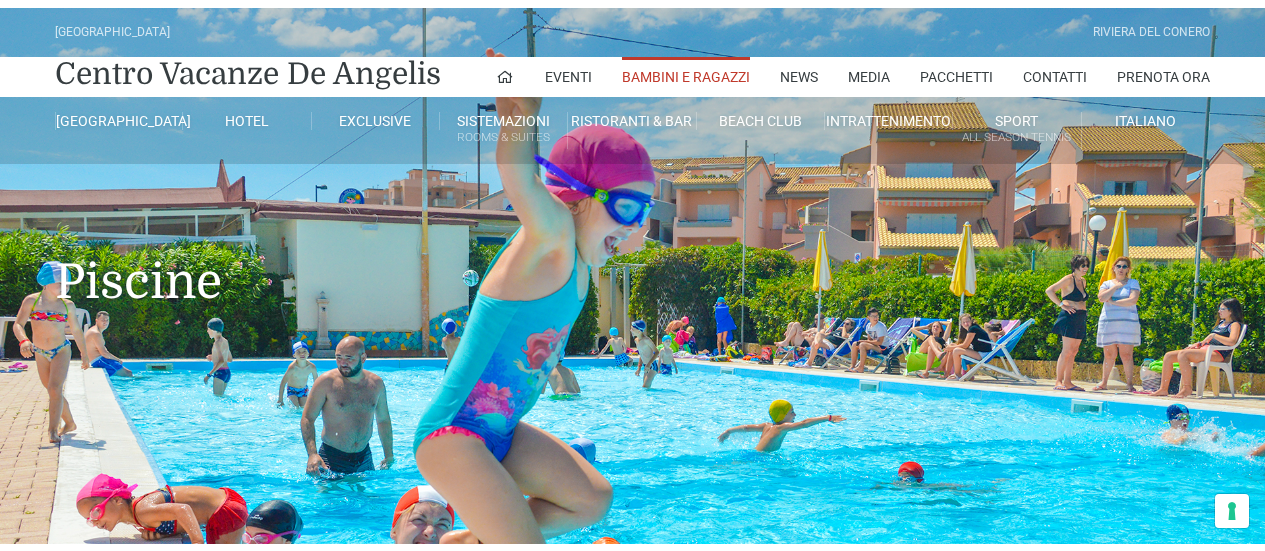 scroll, scrollTop: 0, scrollLeft: 0, axis: both 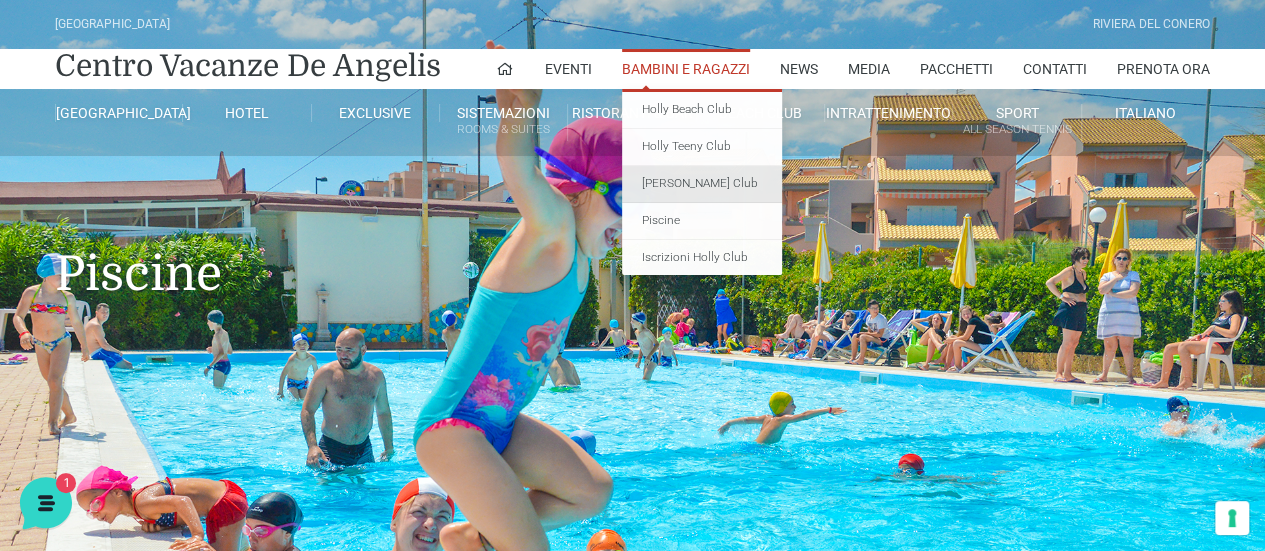 click on "[PERSON_NAME] Club" at bounding box center (702, 184) 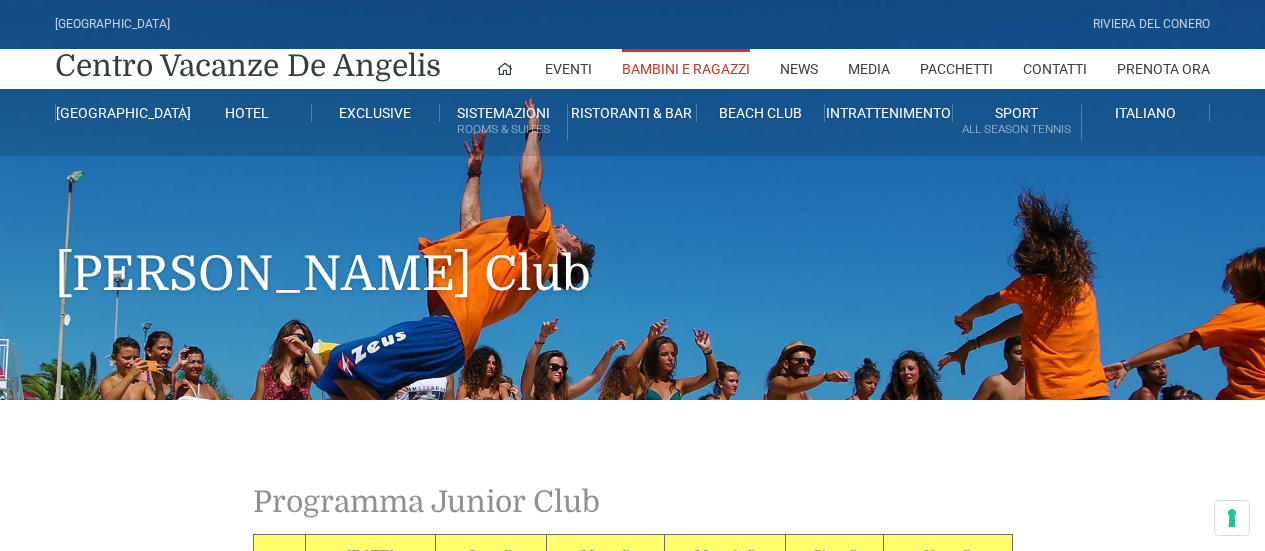 scroll, scrollTop: 0, scrollLeft: 0, axis: both 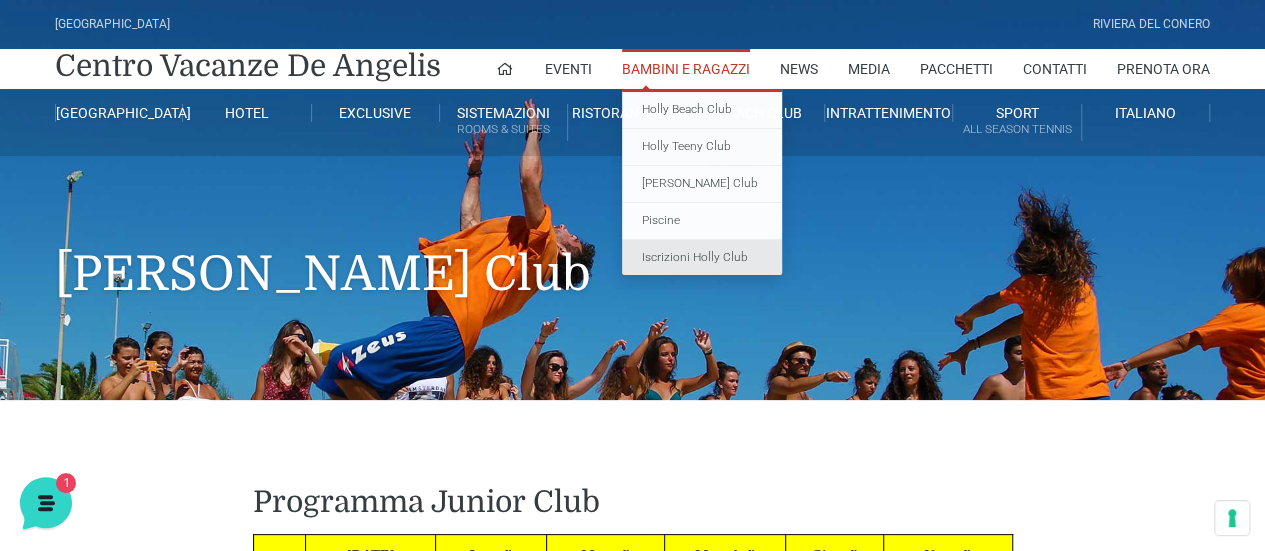 click on "Iscrizioni Holly Club" at bounding box center [702, 258] 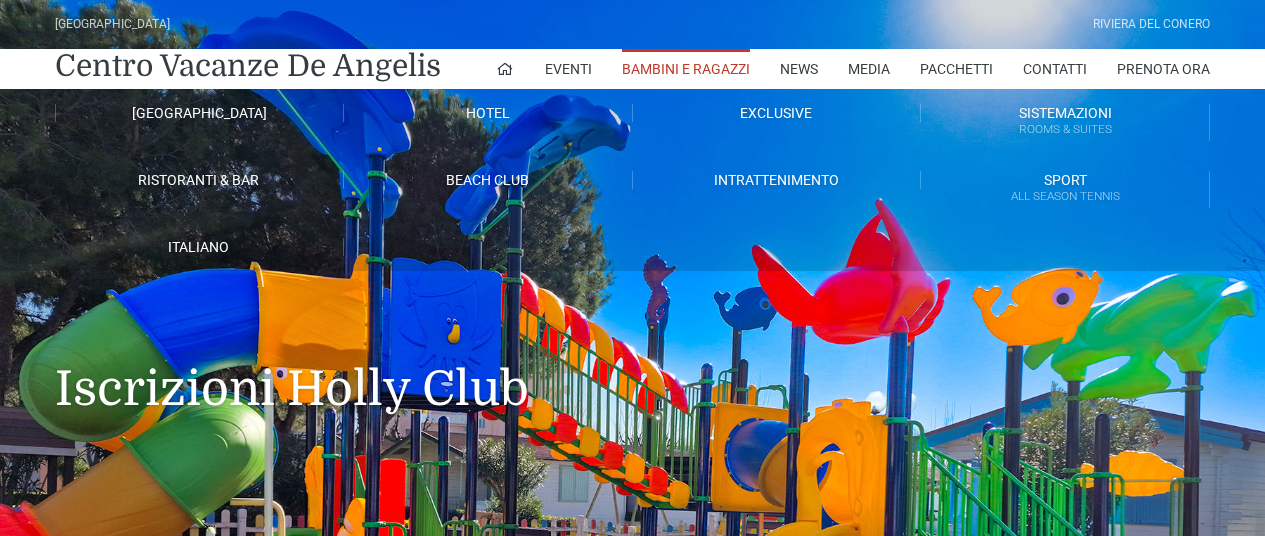 scroll, scrollTop: 0, scrollLeft: 0, axis: both 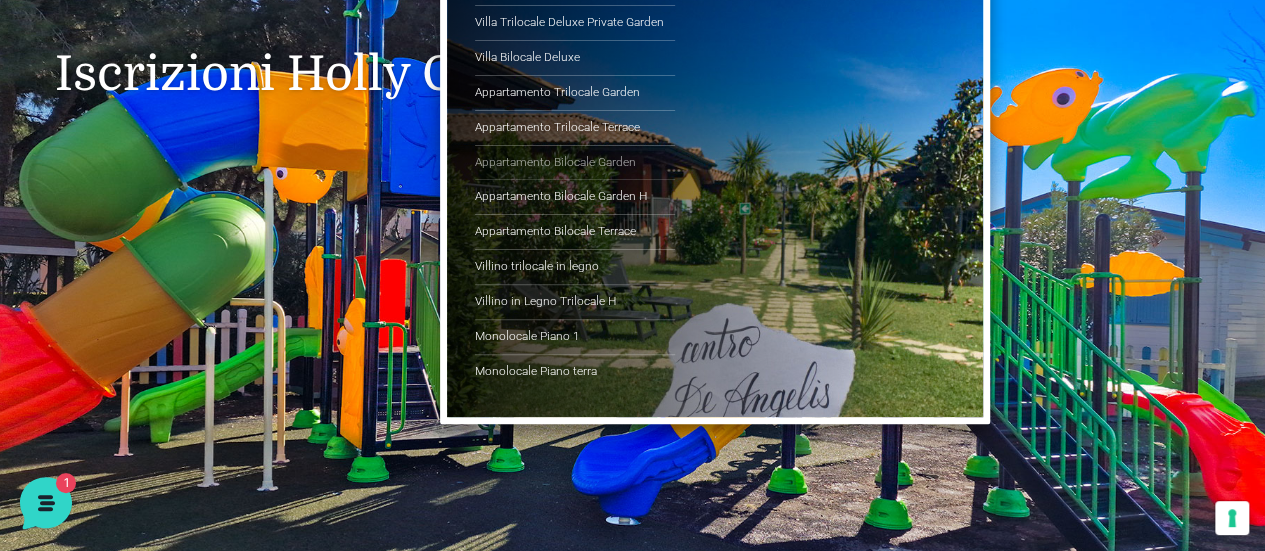 click on "Appartamento Bilocale Garden" at bounding box center [575, 163] 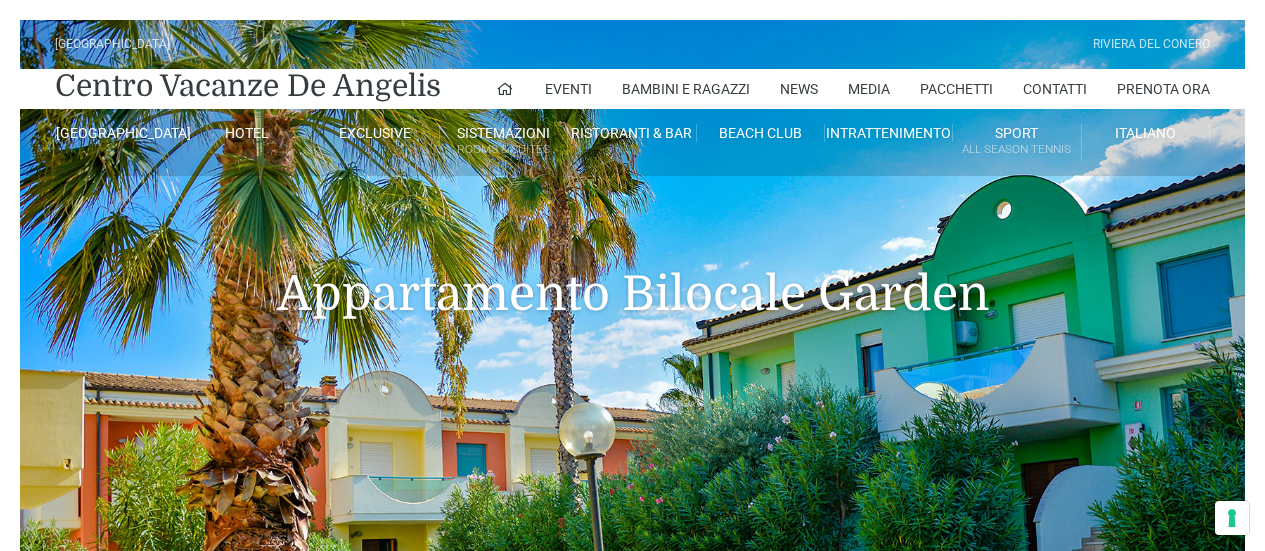 scroll, scrollTop: 0, scrollLeft: 0, axis: both 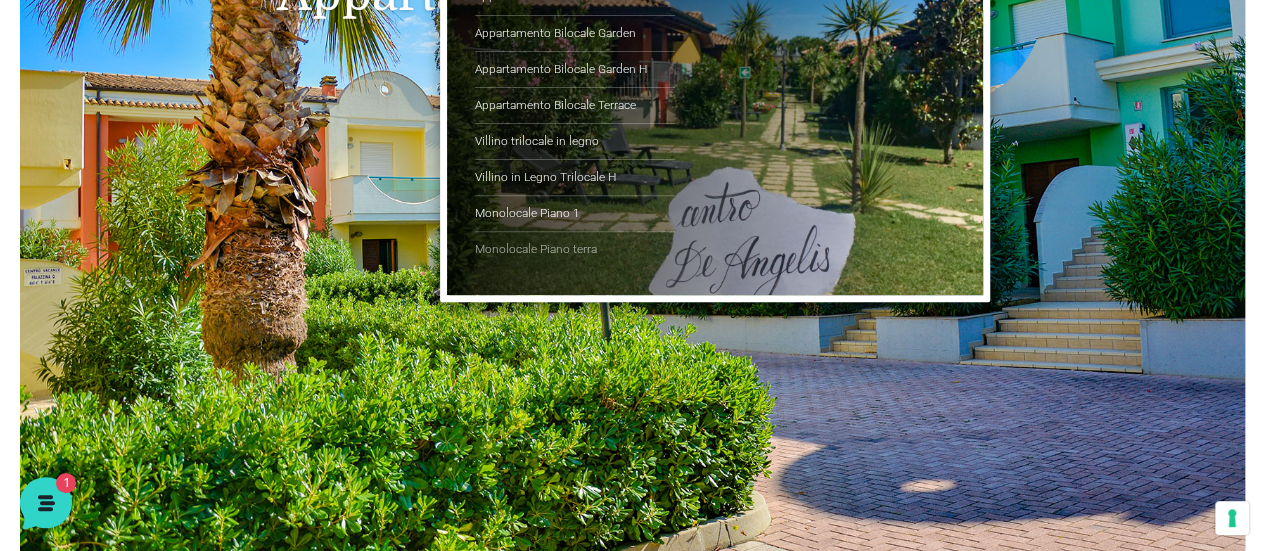 click on "Monolocale Piano terra" at bounding box center [575, 249] 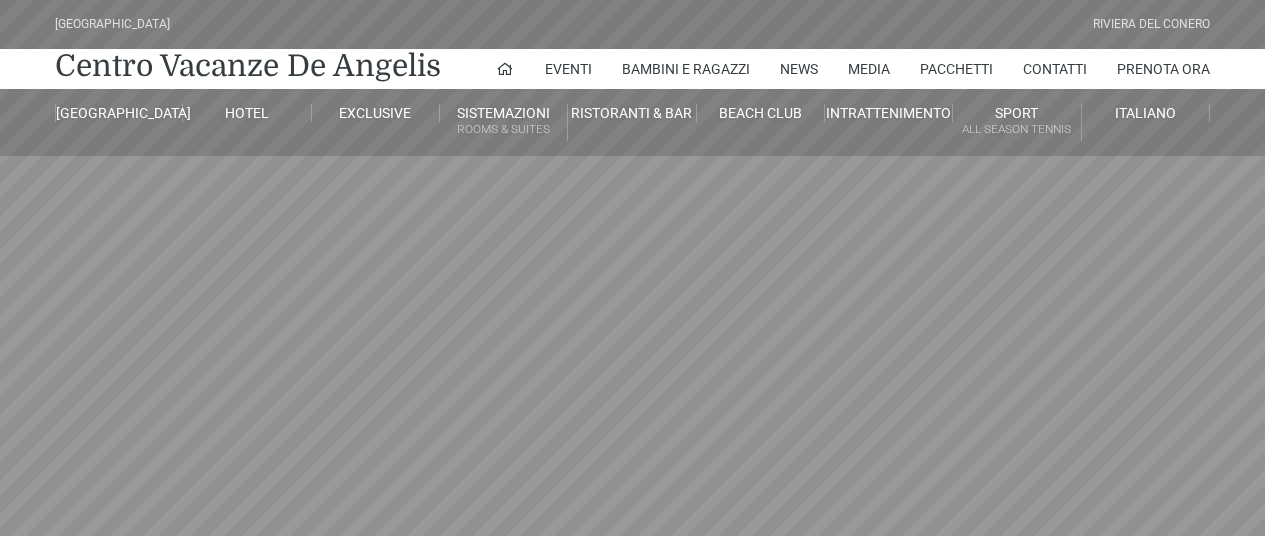scroll, scrollTop: 0, scrollLeft: 0, axis: both 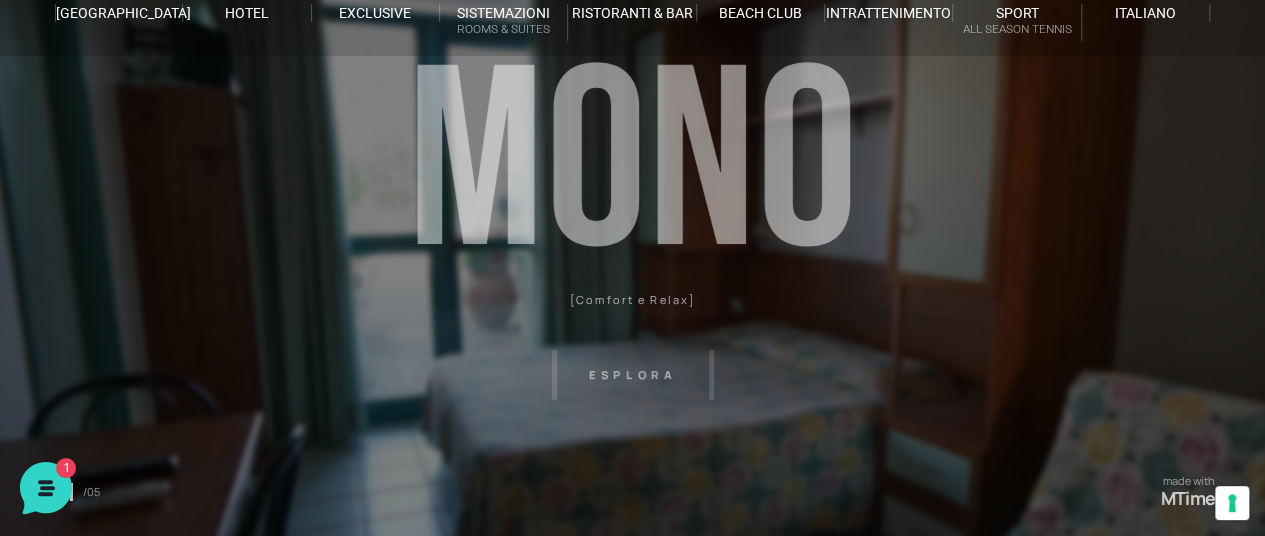 click on "Villaggio Hotel Resort
Riviera Del Conero
Centro Vacanze De Angelis
Eventi
Miss Italia
Cerimonie
Team building
Bambini e Ragazzi
Holly Beach Club
Holly Teeny Club
Holly Young Club
Piscine
Iscrizioni Holly Club
News
Media
Pacchetti
Contatti
Prenota Ora
De Angelis Resort
Parco Piscine
Oasi Naturale
Cappellina
Sala Convegni
Le Marche
Store
Concierge
Colonnina Ricarica
Mappa del Villaggio
Hotel
Suite Prestige
Camera Prestige
Camera Suite H
Sala Meeting
Exclusive
Villa Luxury
Dimora Padronale
Villa 601 Alpine
Villa Classic
Bilocale Garden Gold
Sistemazioni Rooms & Suites
Villa Trilocale Deluxe Numana
Villa Trilocale Deluxe Private Garden
Villa Bilocale Deluxe
Appartamento Trilocale Garden" at bounding box center [632, 350] 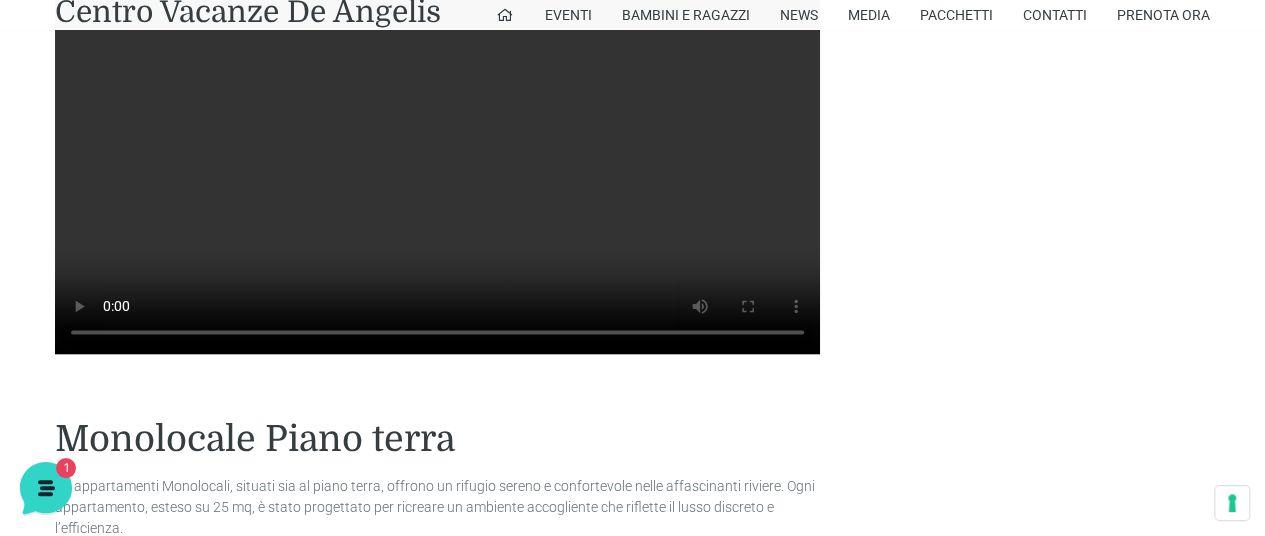 scroll, scrollTop: 1800, scrollLeft: 0, axis: vertical 